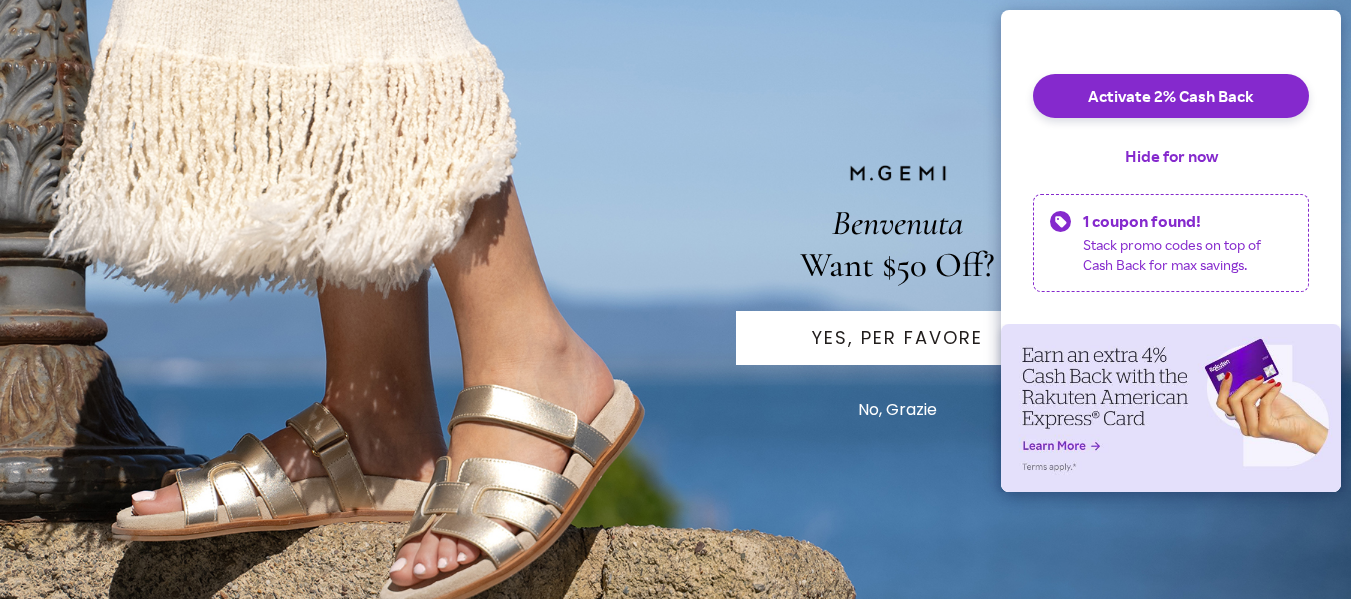 scroll, scrollTop: 478, scrollLeft: 0, axis: vertical 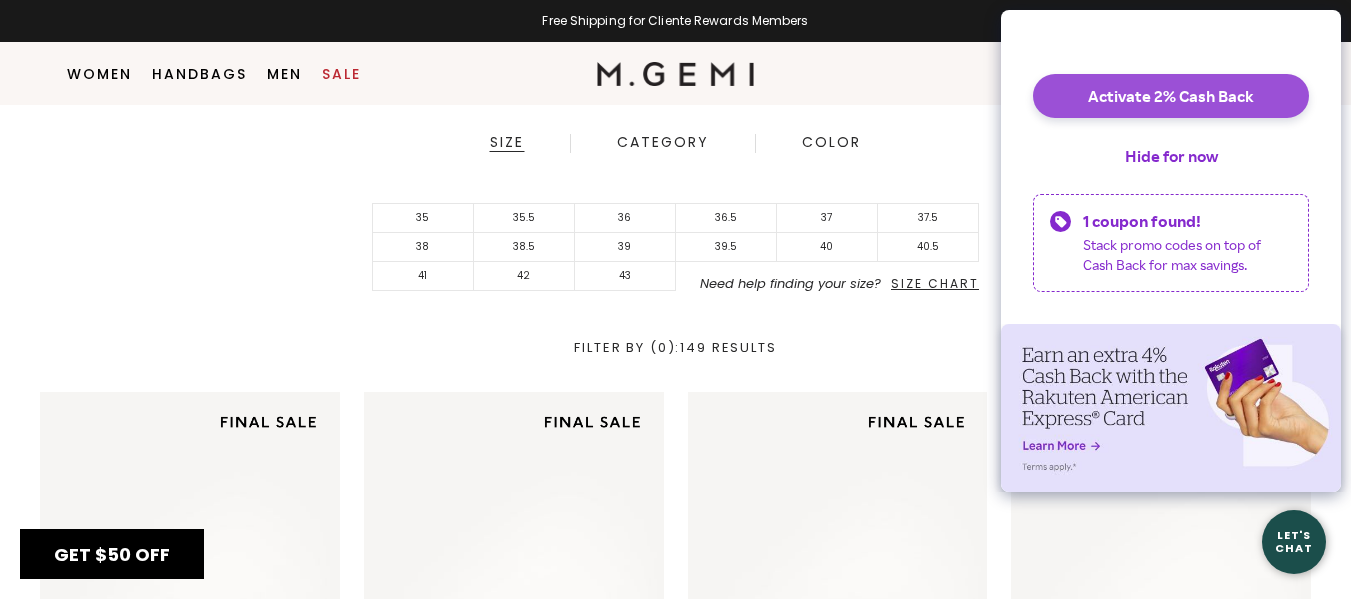 click on "Activate 2% Cash Back" at bounding box center [1171, 96] 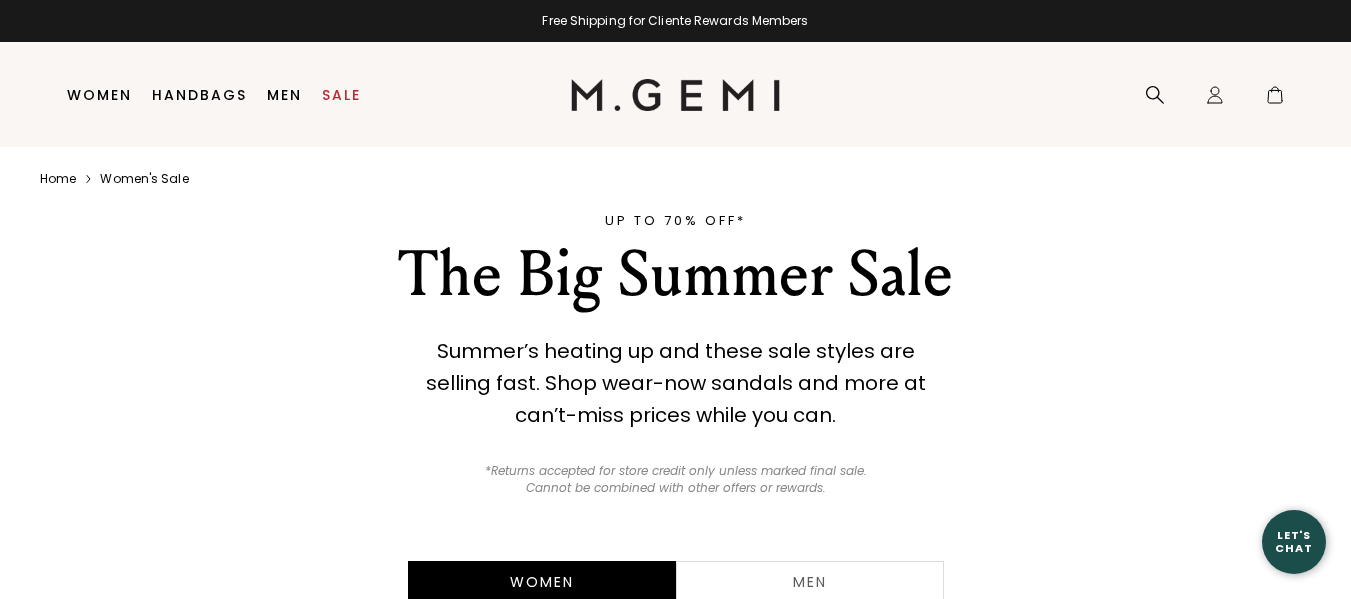 scroll, scrollTop: 0, scrollLeft: 0, axis: both 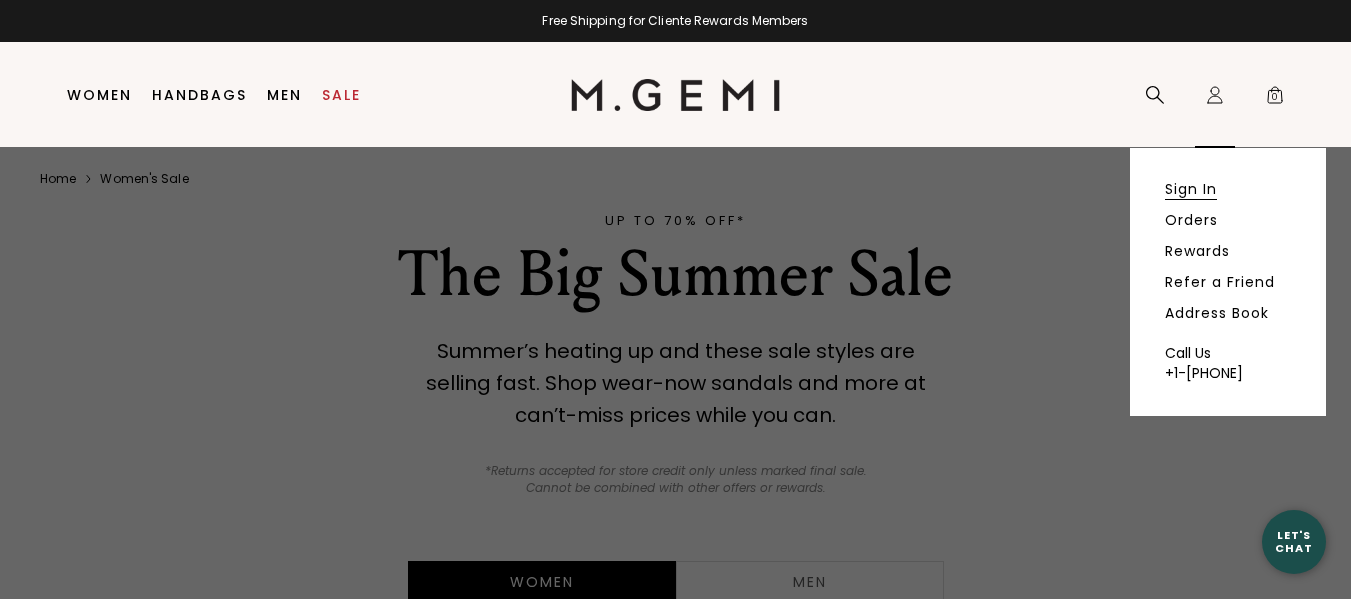 type on "[EMAIL]" 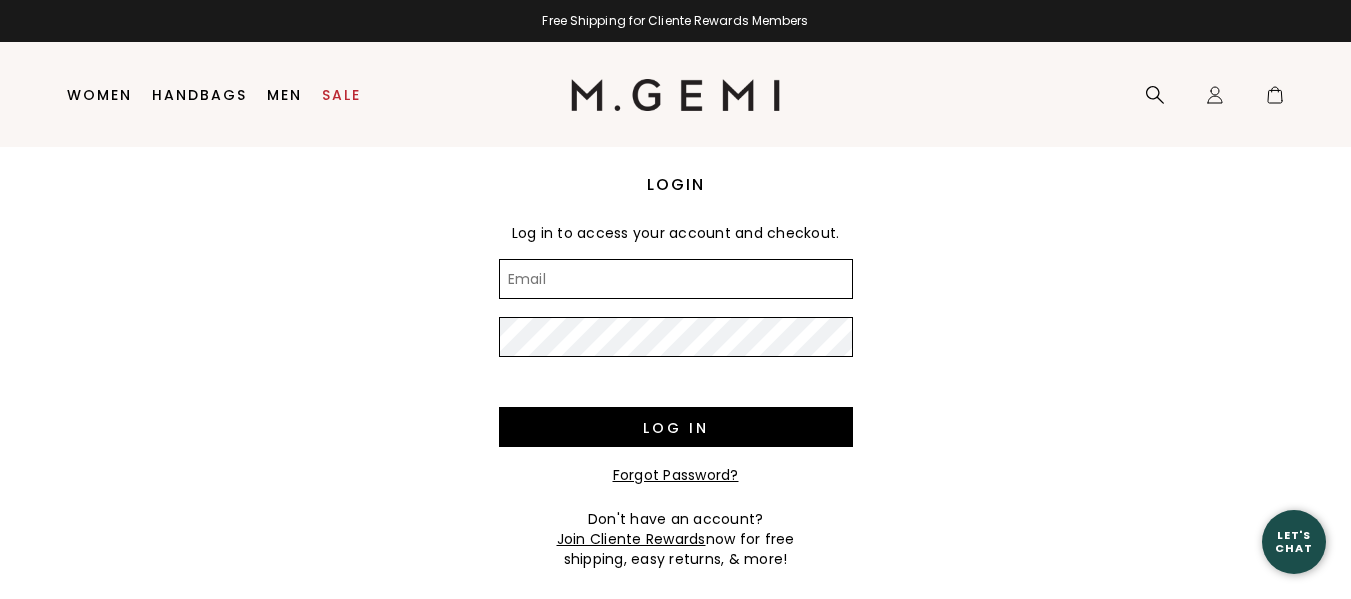 scroll, scrollTop: 0, scrollLeft: 0, axis: both 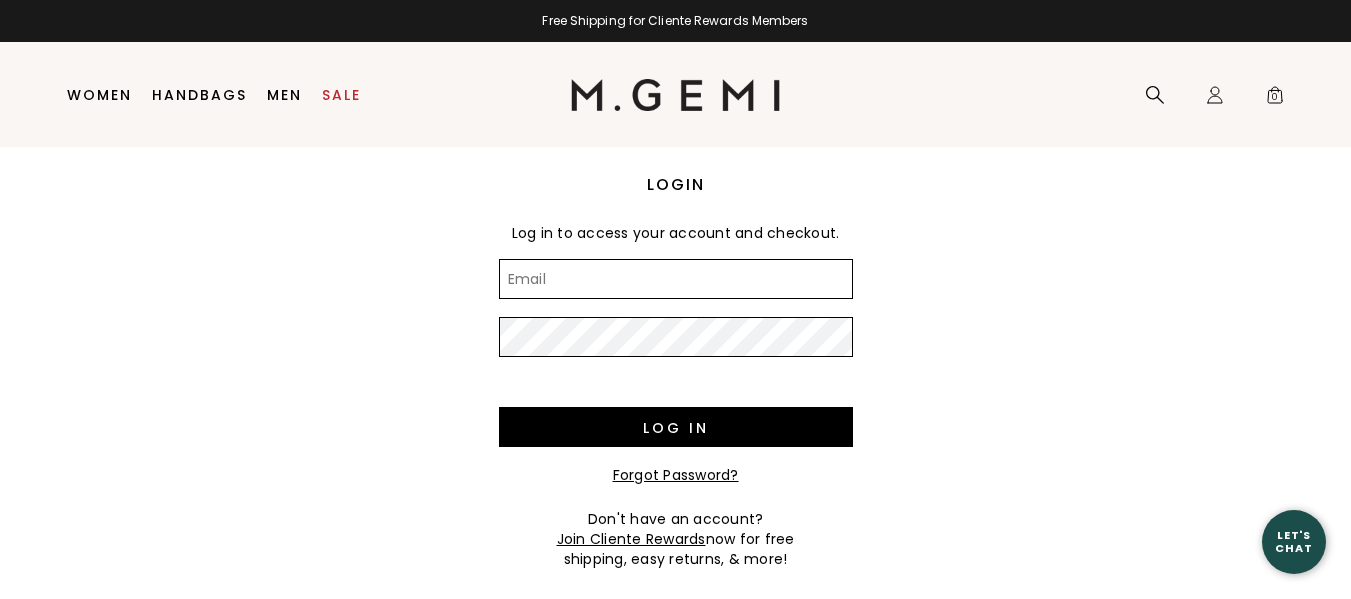 type on "[USERNAME]@[example.com]" 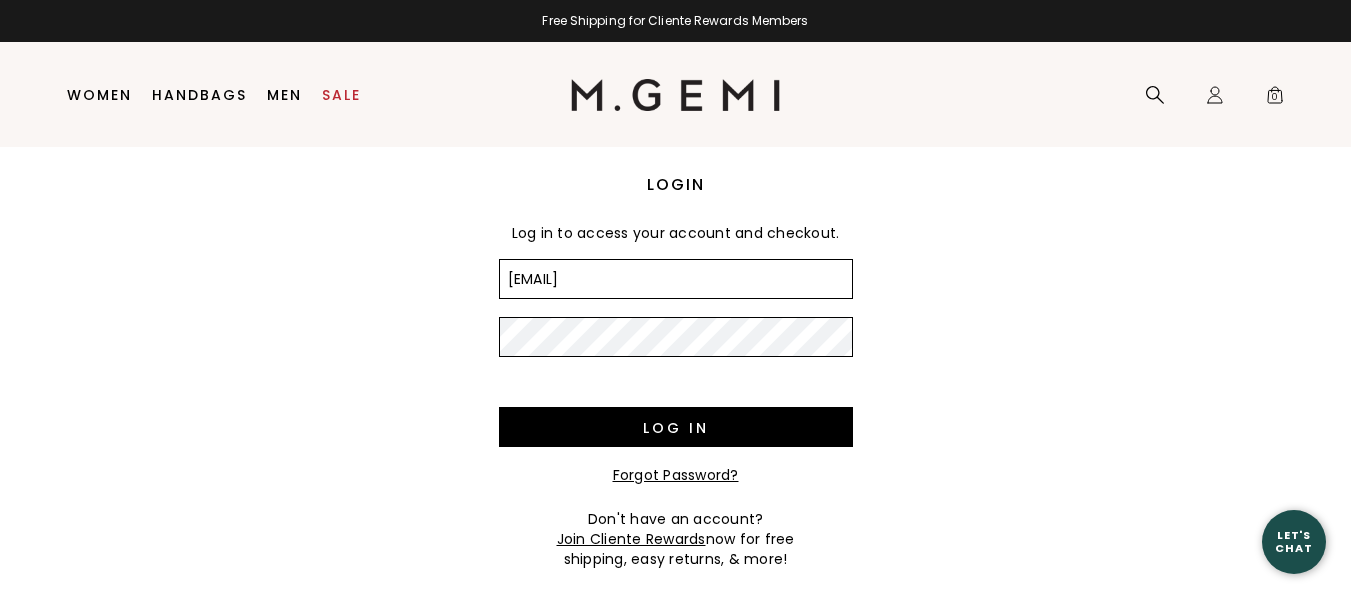 click on "[USERNAME]@[DOMAIN]" at bounding box center (676, 279) 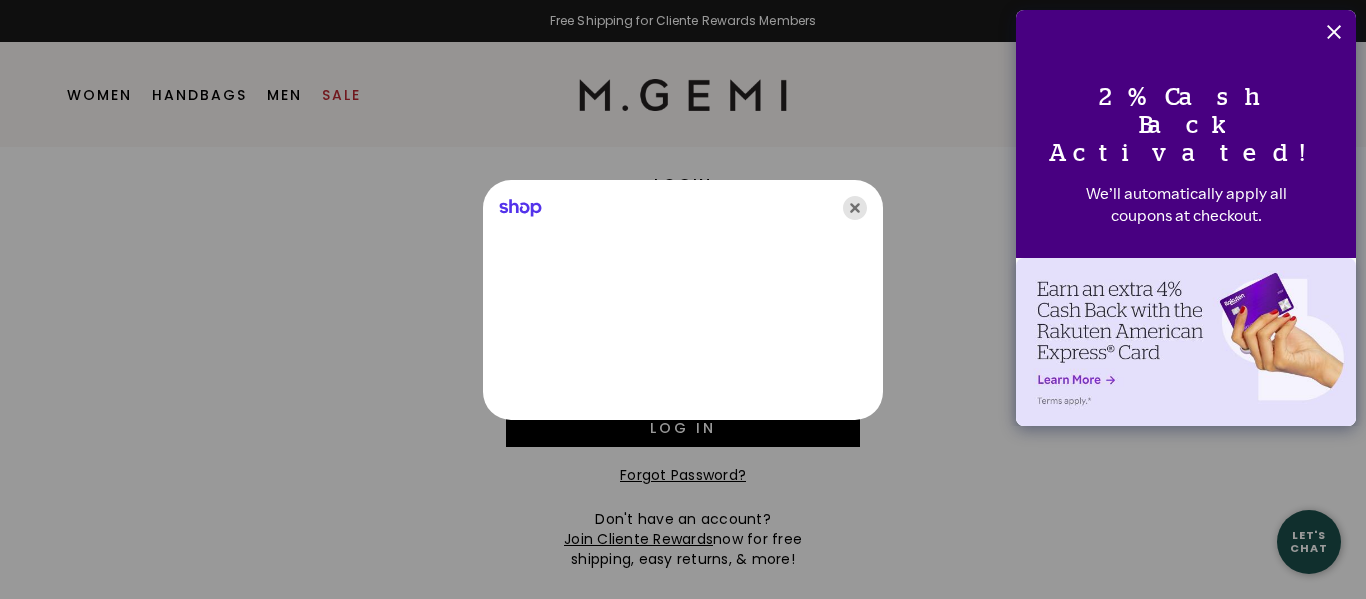 click 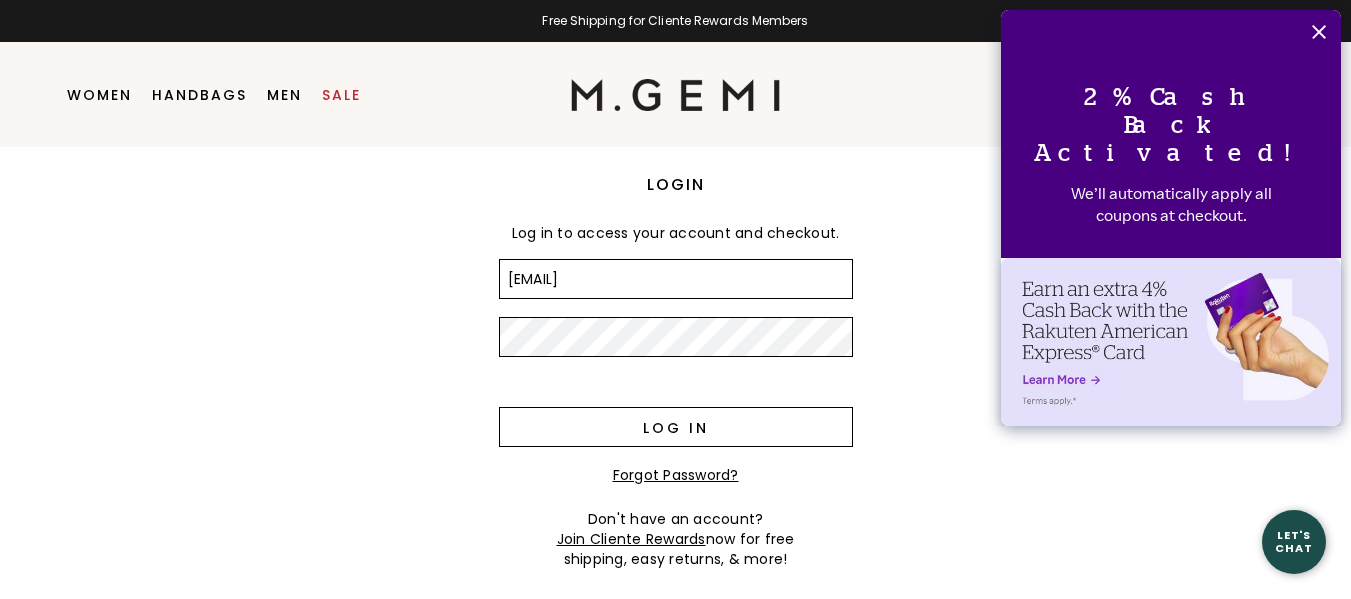 click on "Log in" at bounding box center [676, 427] 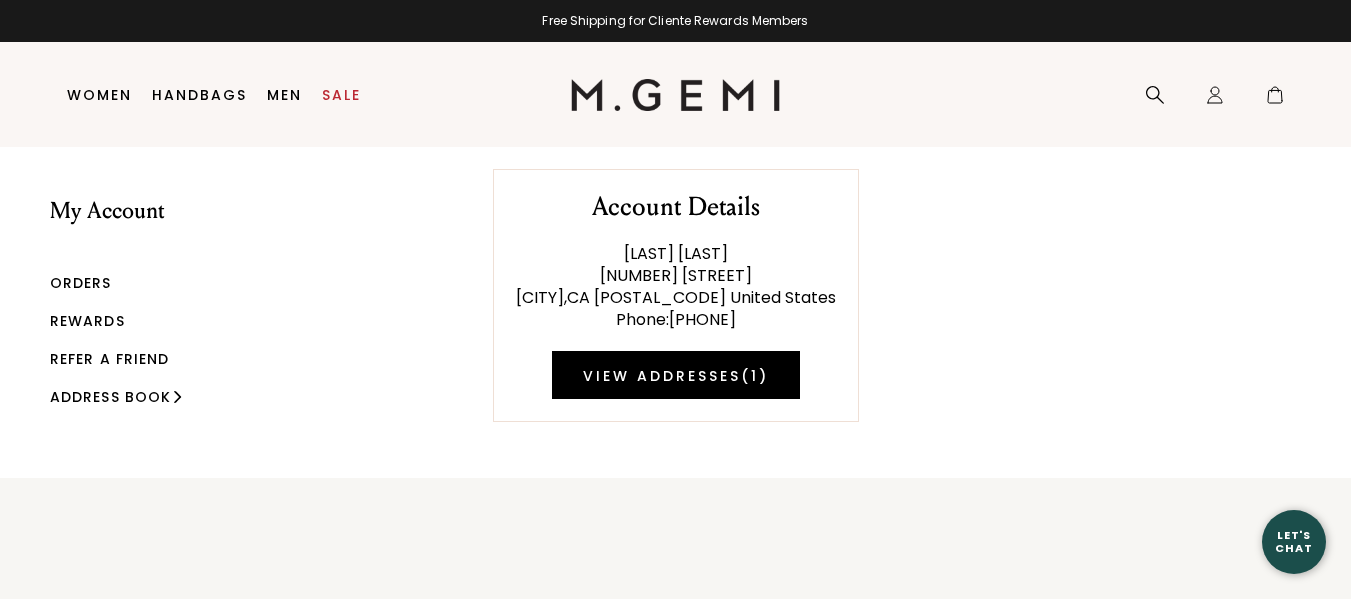 scroll, scrollTop: 0, scrollLeft: 0, axis: both 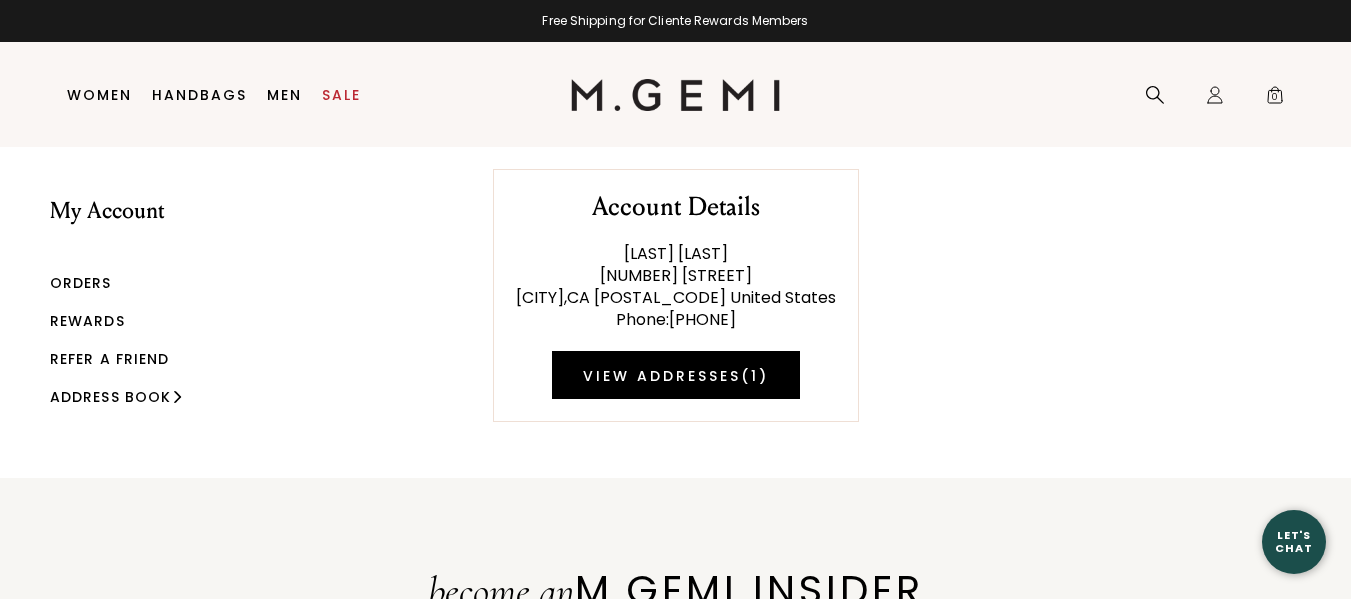 type on "[FIRST]@[EXAMPLE].com" 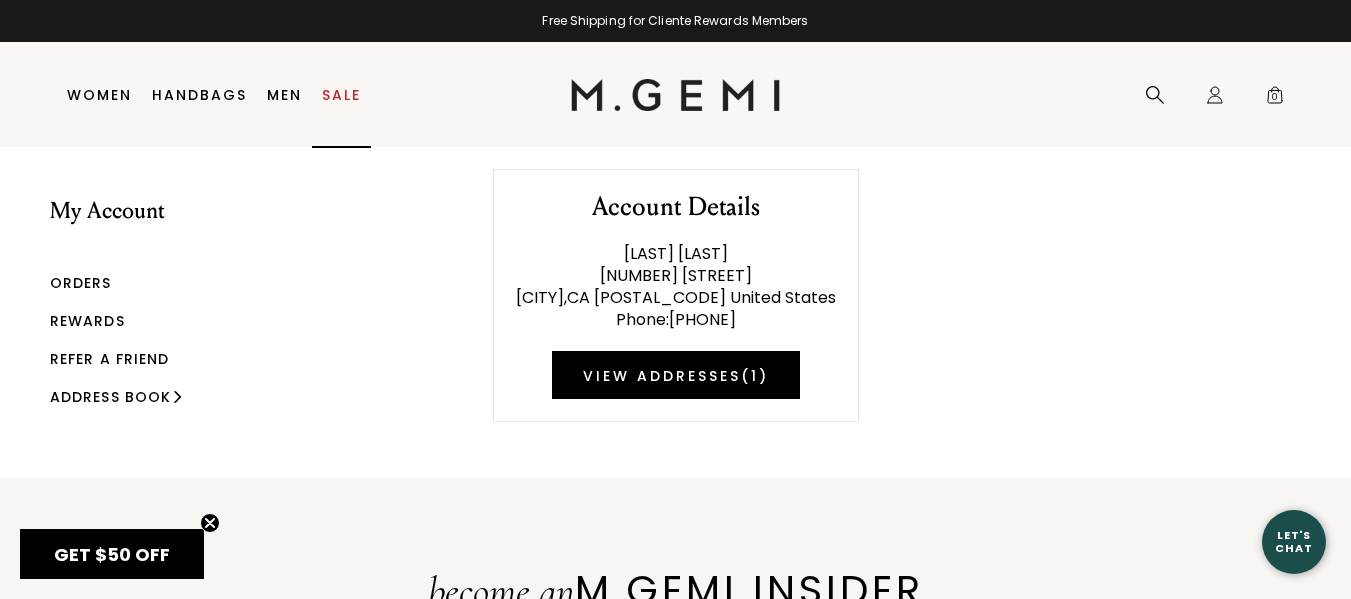 click on "Sale" at bounding box center [341, 95] 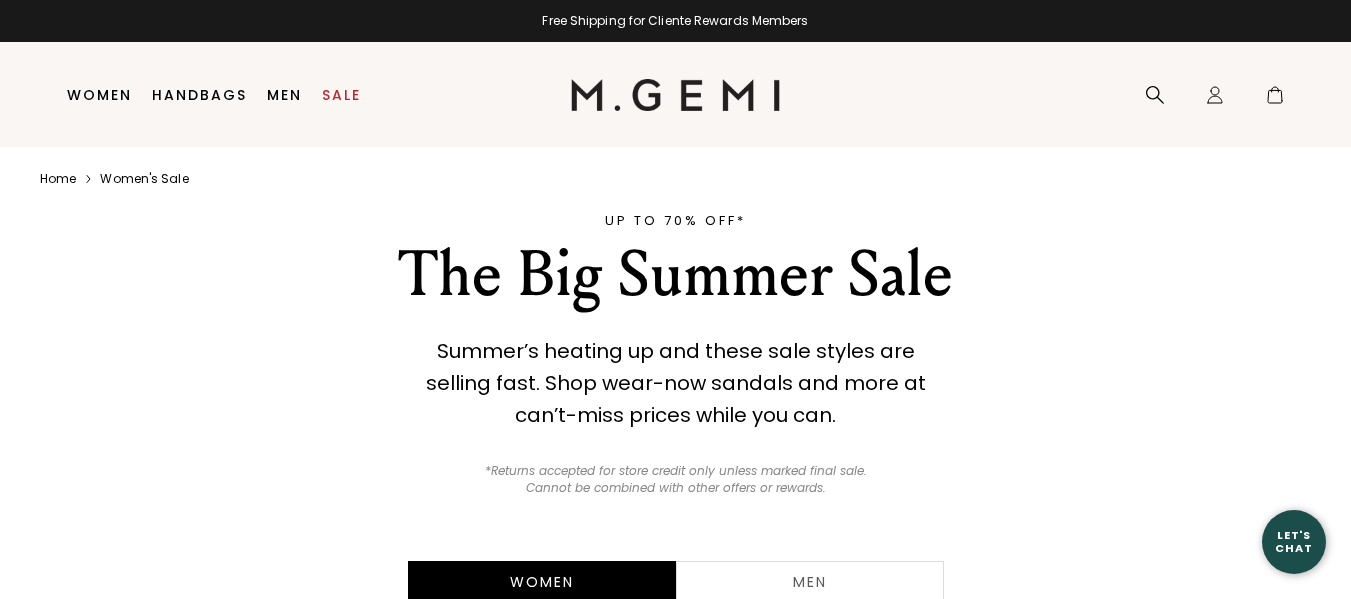scroll, scrollTop: 0, scrollLeft: 0, axis: both 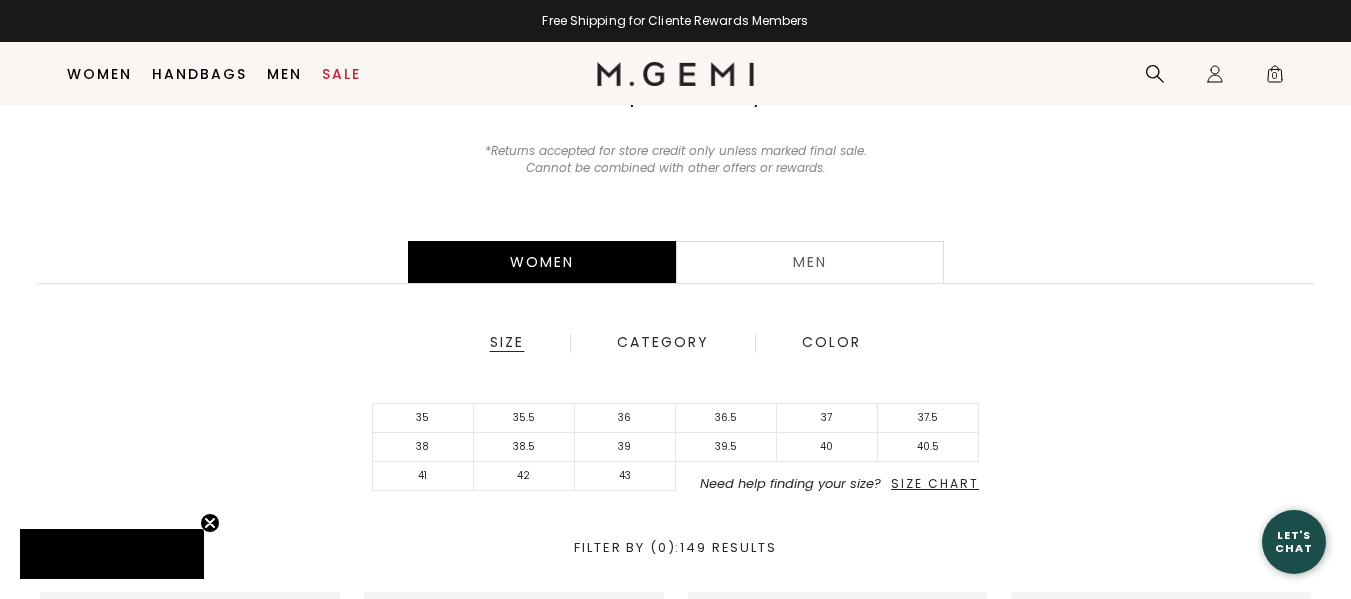 type on "[USERNAME]@[DOMAIN]" 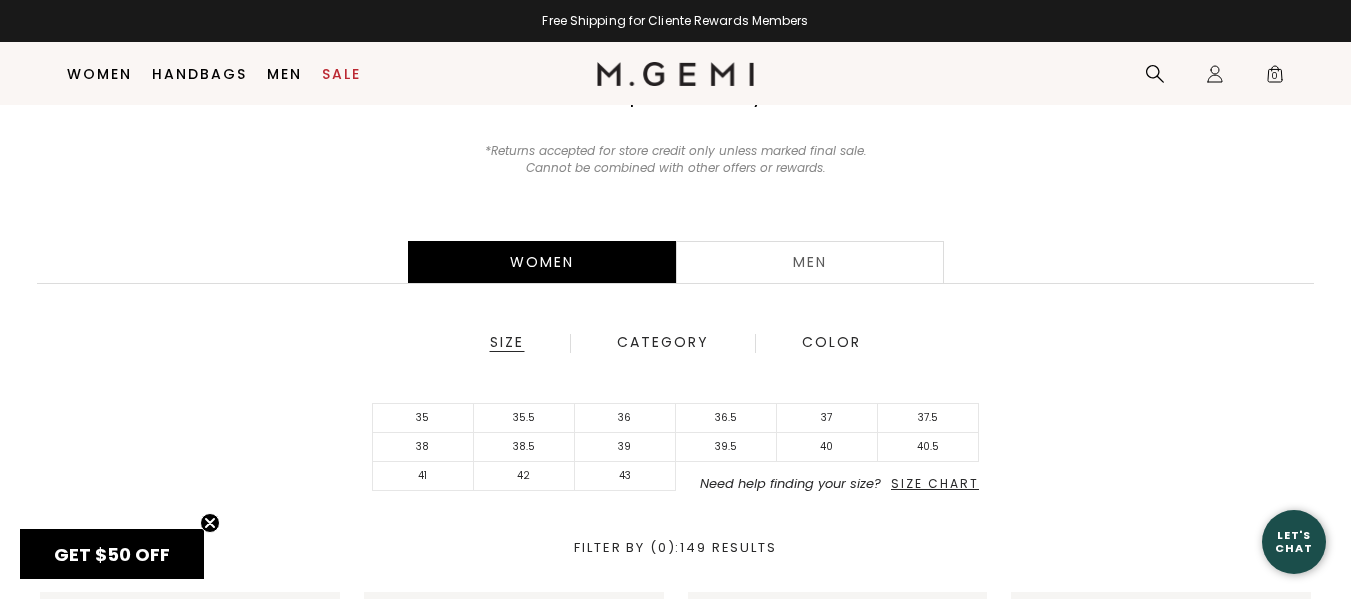 scroll, scrollTop: 317, scrollLeft: 0, axis: vertical 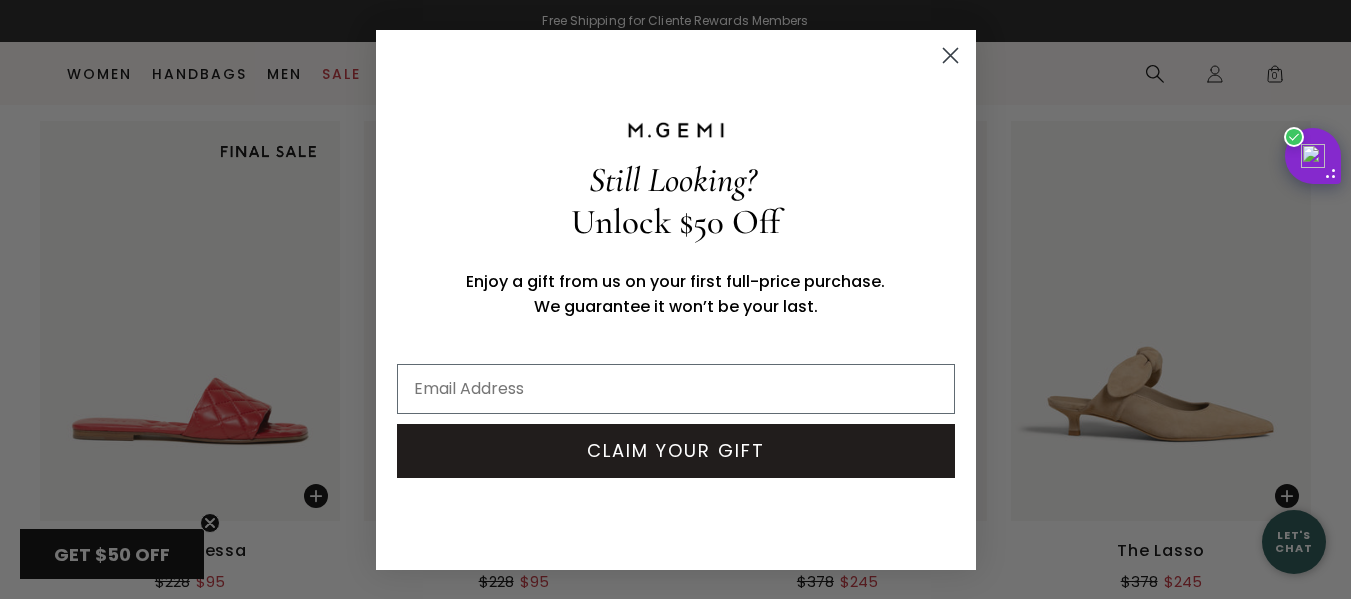 type on "[USERNAME]@[DOMAIN]" 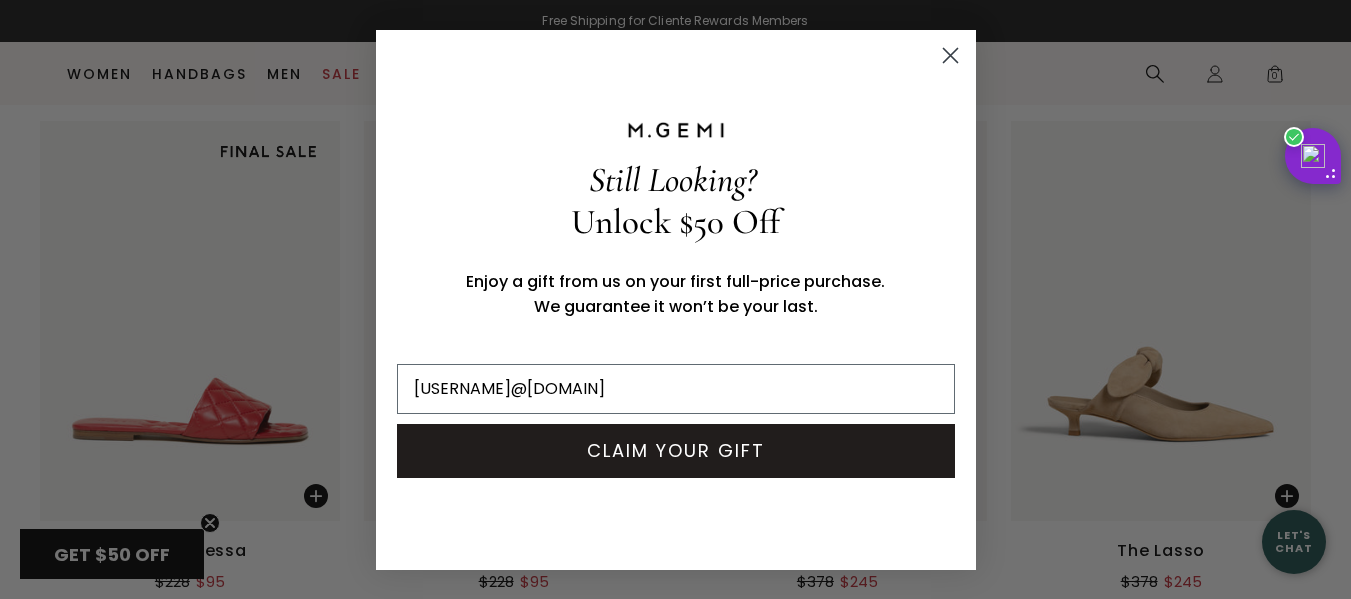 click 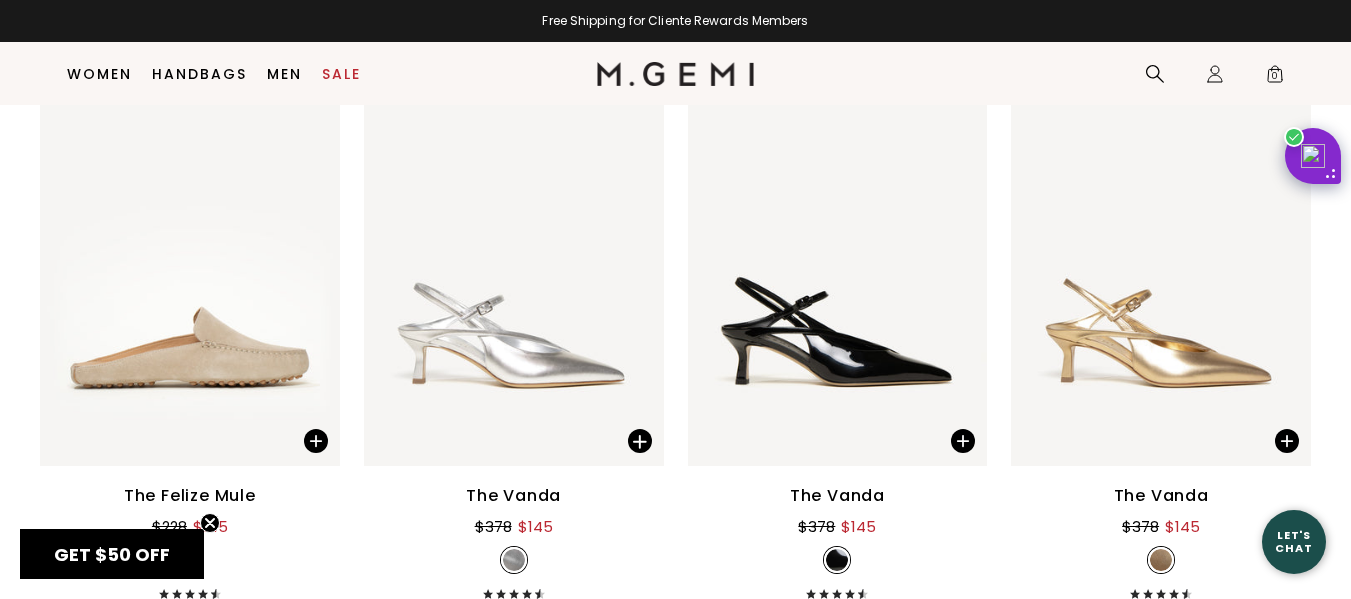 scroll, scrollTop: 7211, scrollLeft: 0, axis: vertical 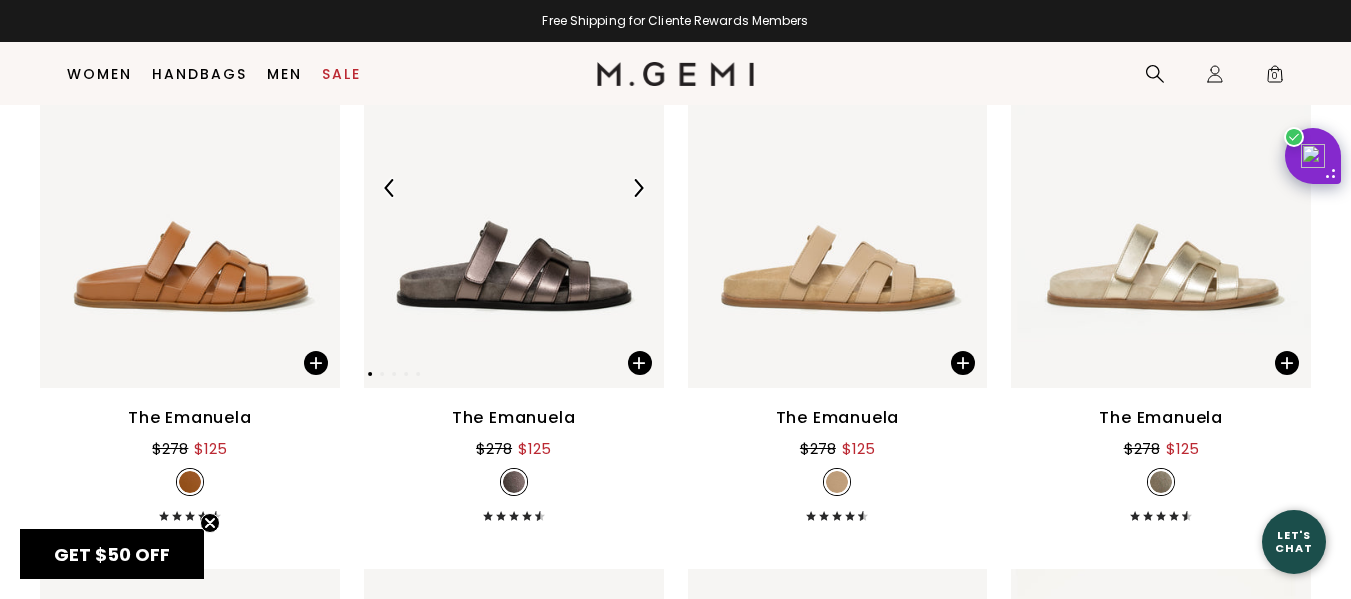 click at bounding box center (514, 188) 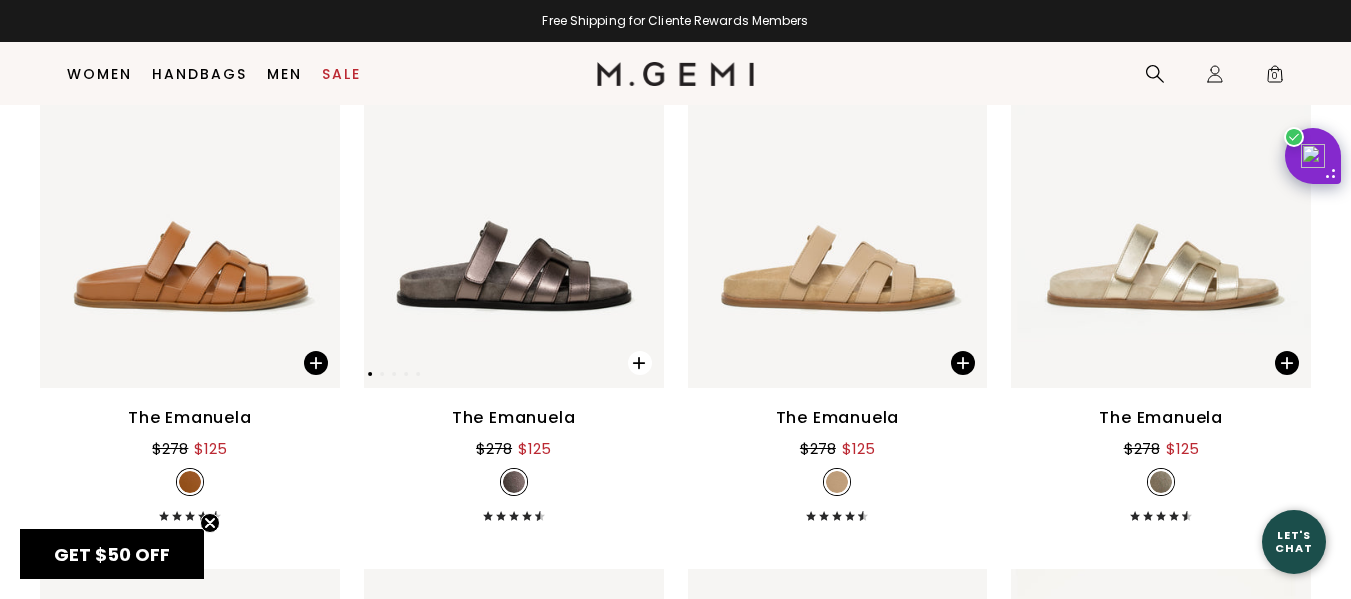 click at bounding box center [640, 363] 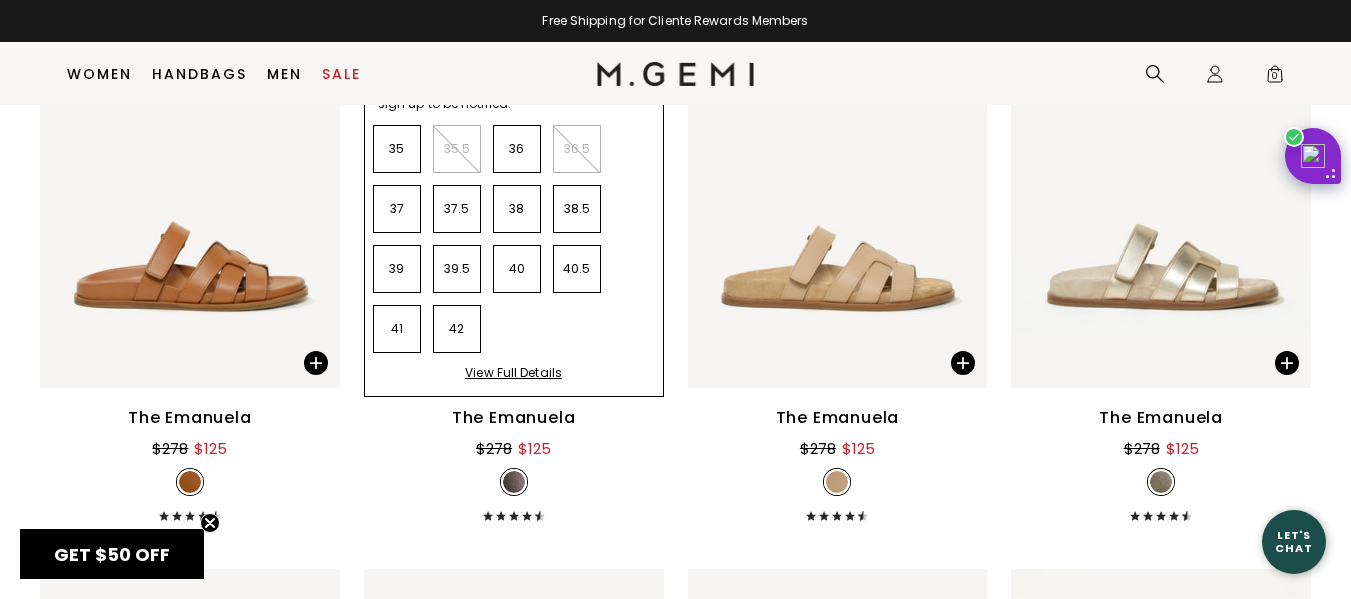 click on "View Full Details" at bounding box center [513, 380] 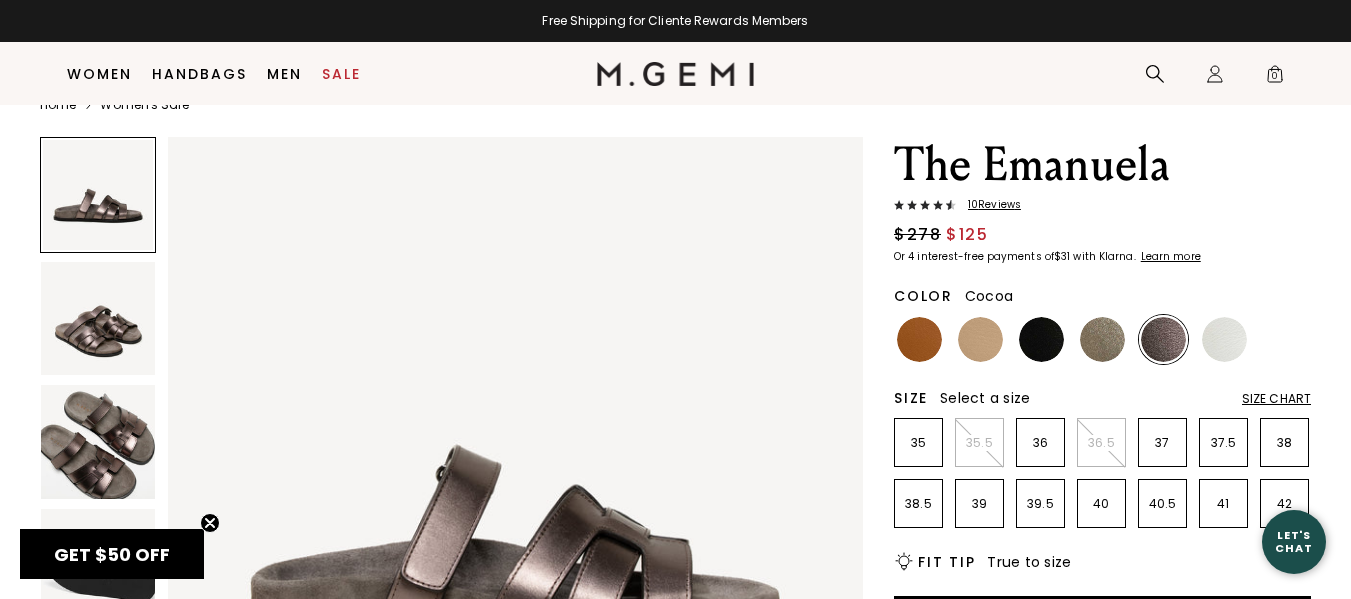 scroll, scrollTop: 78, scrollLeft: 0, axis: vertical 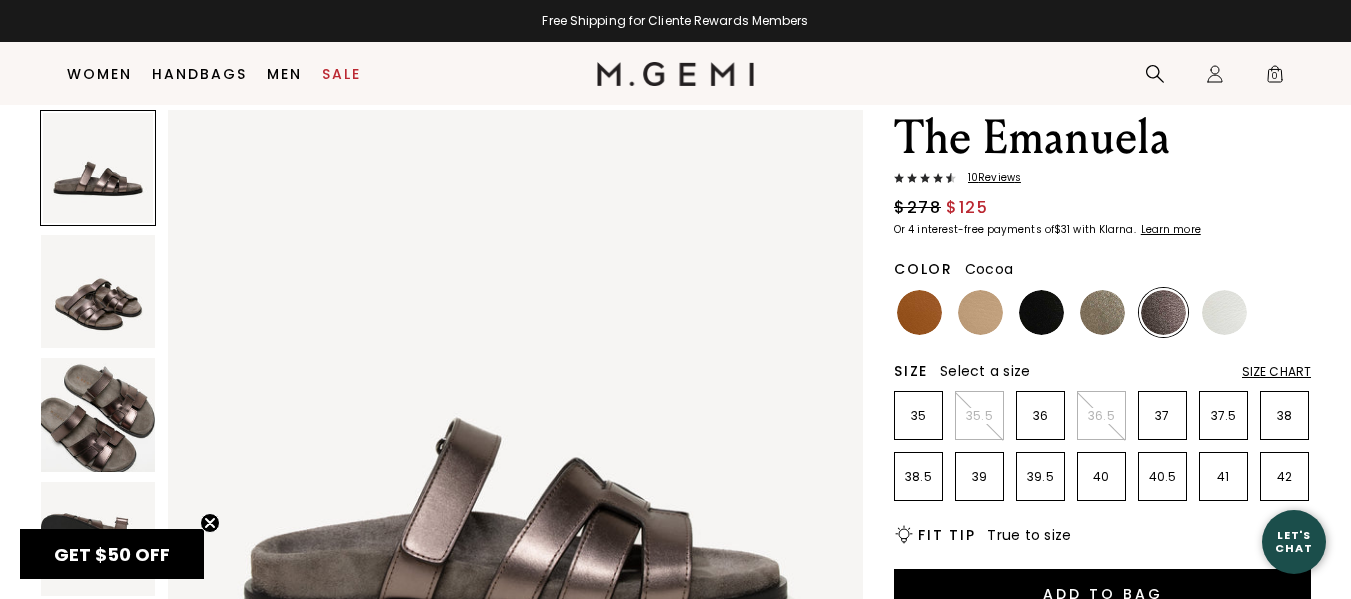 type on "[USERNAME]@[example.com]" 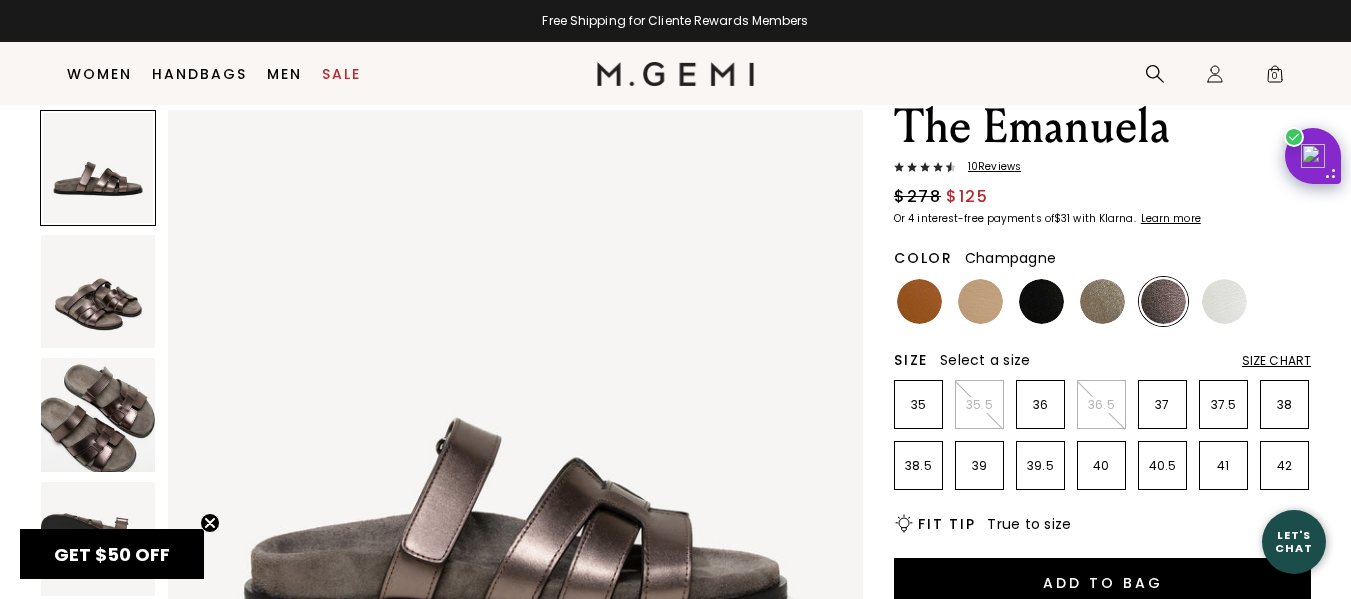 click at bounding box center [1102, 301] 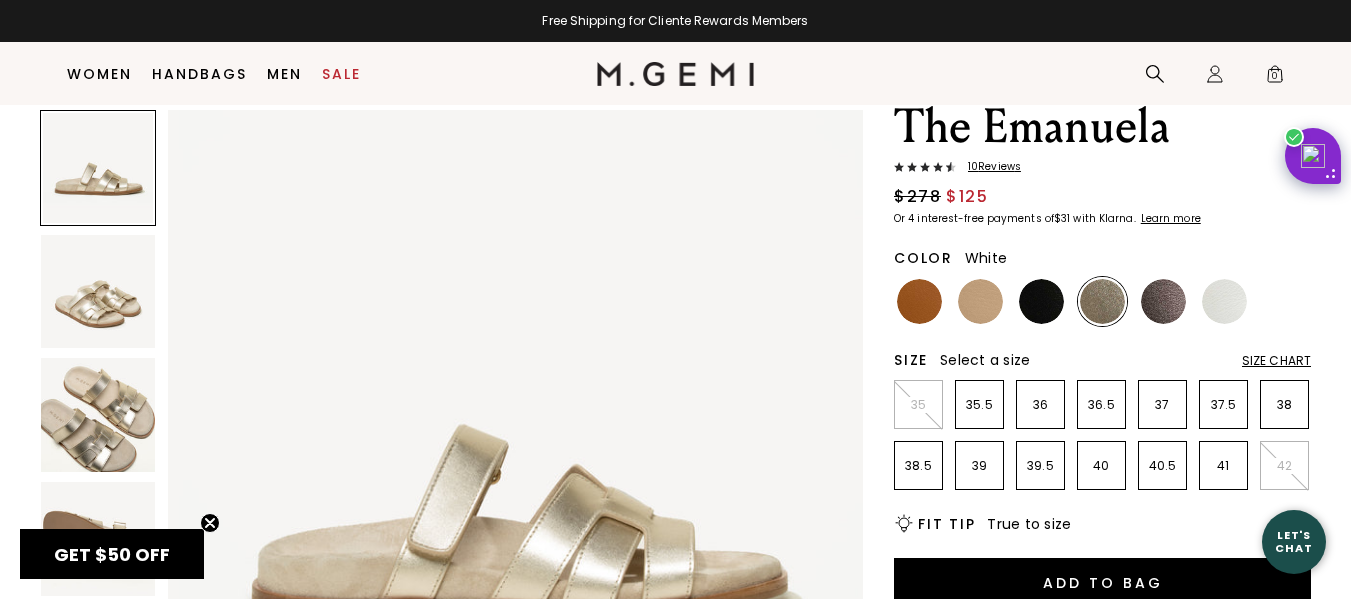 click at bounding box center (1224, 301) 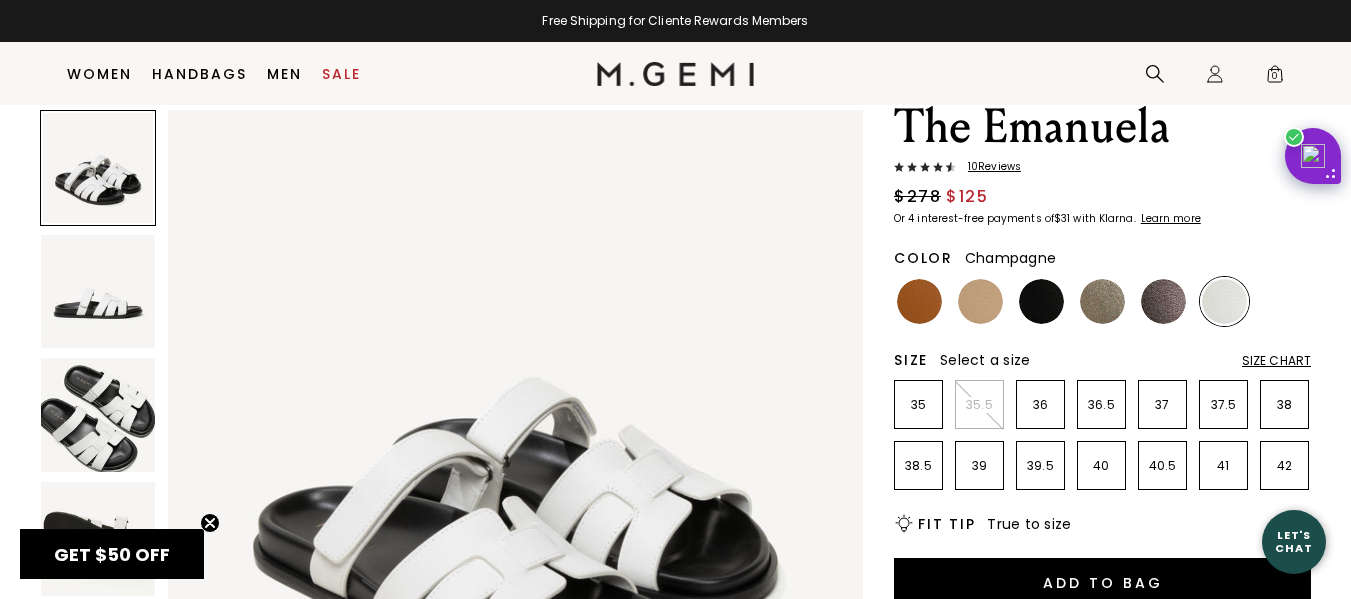 click at bounding box center (1102, 301) 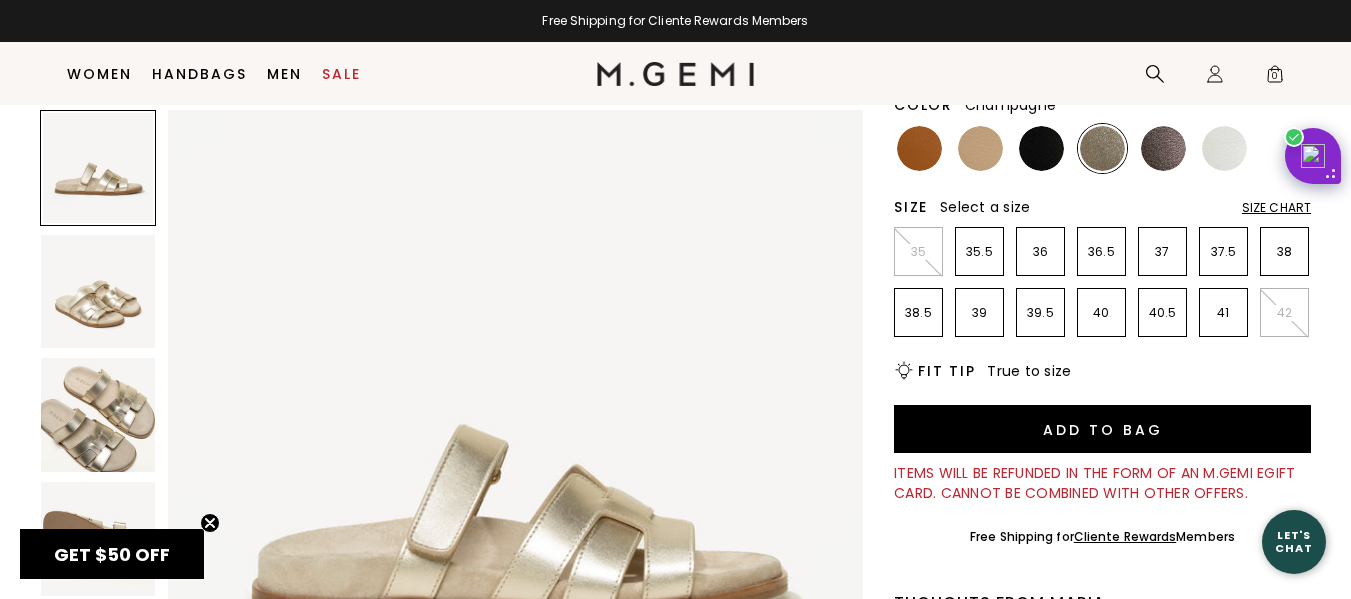 scroll, scrollTop: 243, scrollLeft: 0, axis: vertical 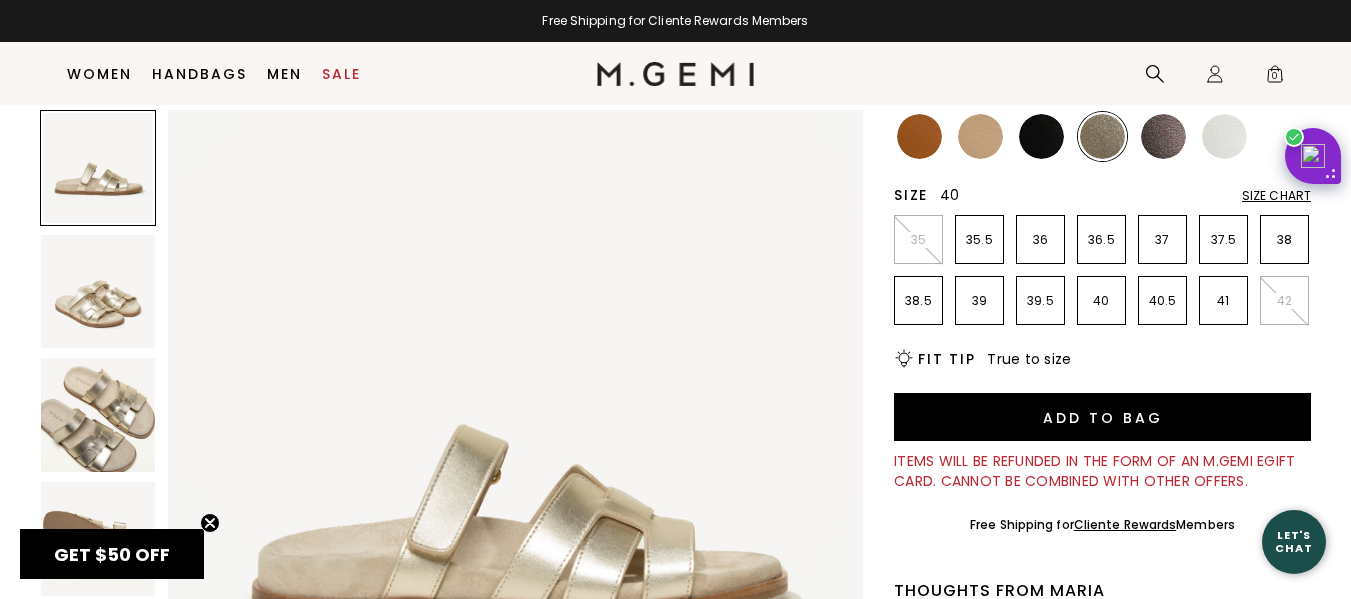 click on "40" at bounding box center (1101, 301) 